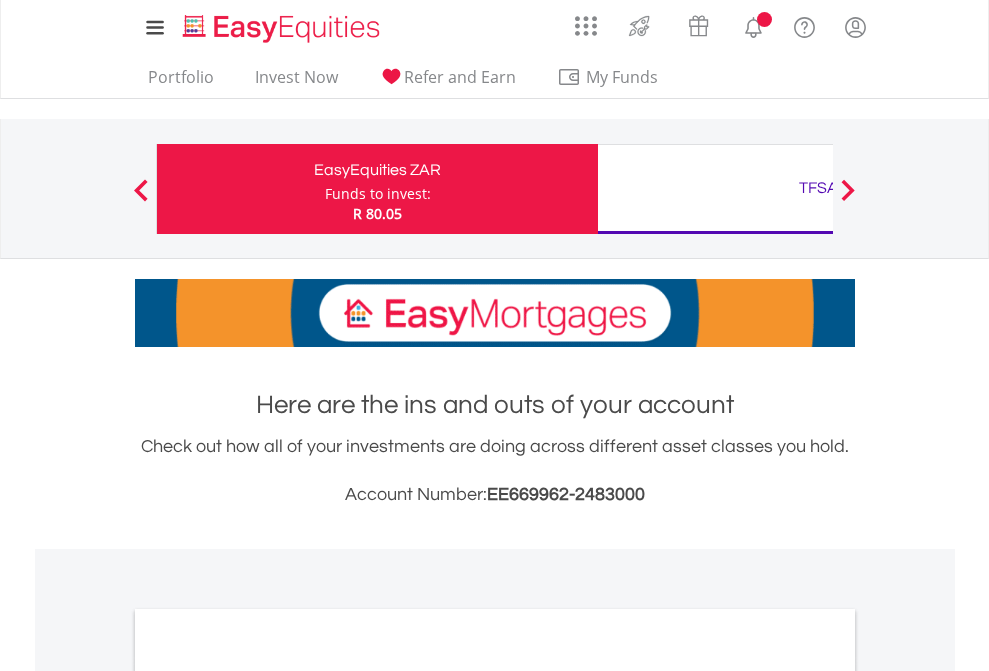 scroll, scrollTop: 0, scrollLeft: 0, axis: both 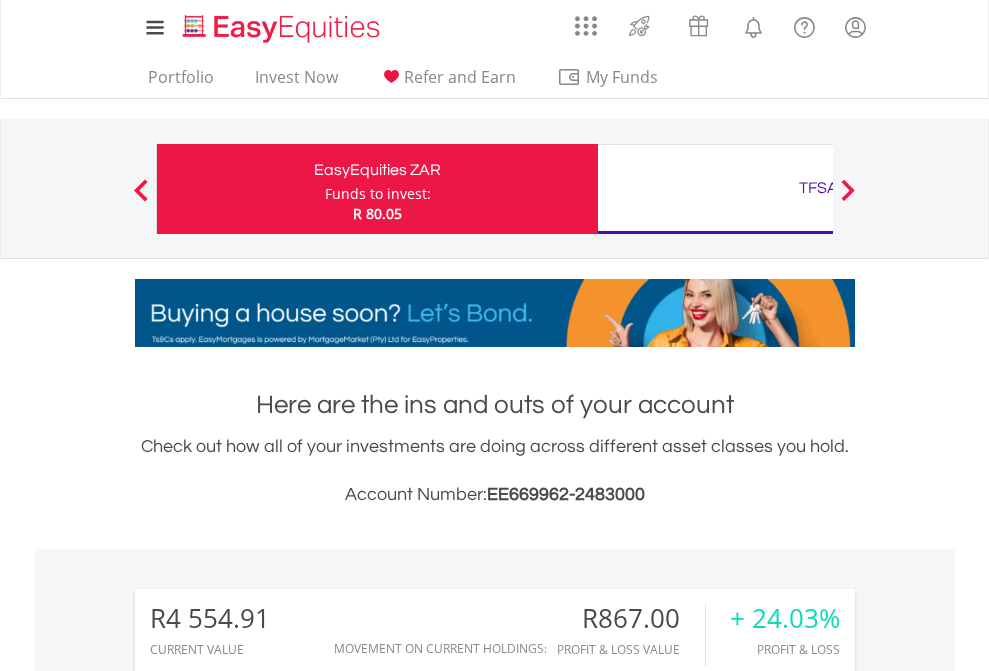 click on "Funds to invest:" at bounding box center (378, 194) 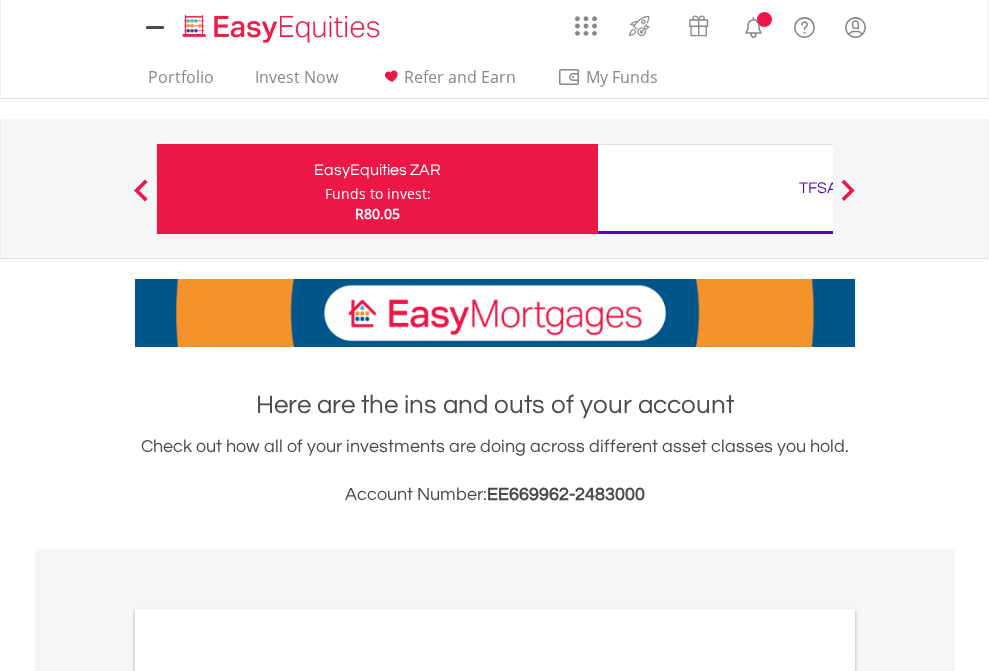 scroll, scrollTop: 0, scrollLeft: 0, axis: both 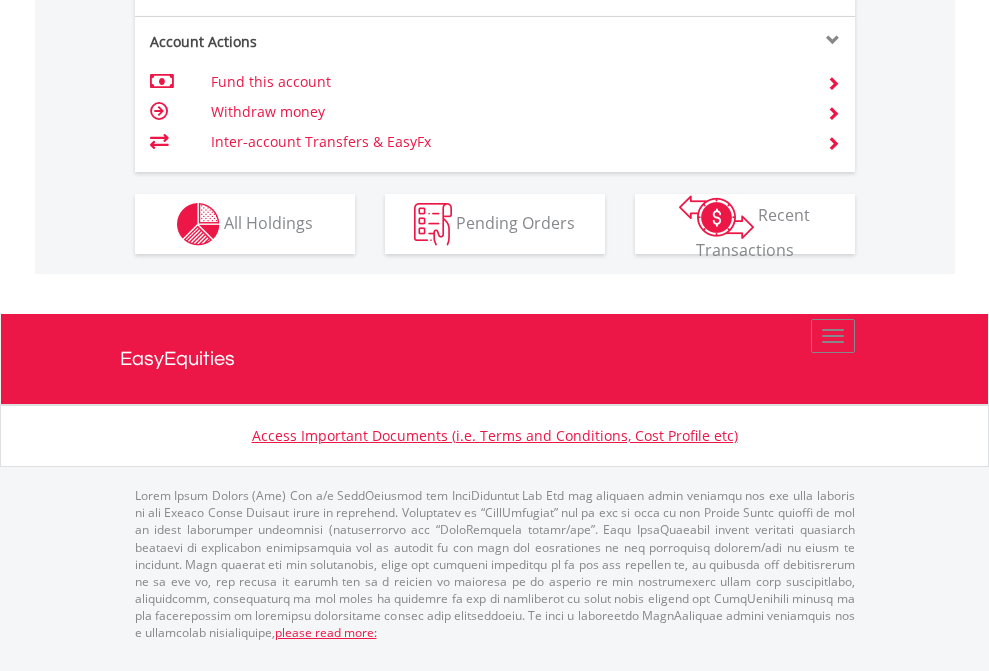 click on "Investment types" at bounding box center [706, -337] 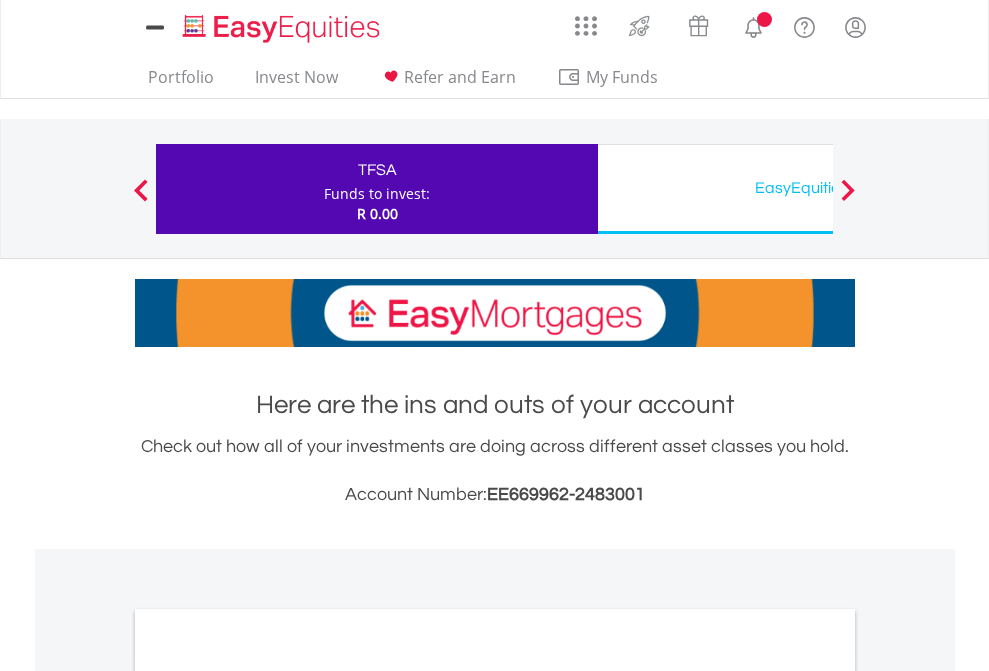 scroll, scrollTop: 0, scrollLeft: 0, axis: both 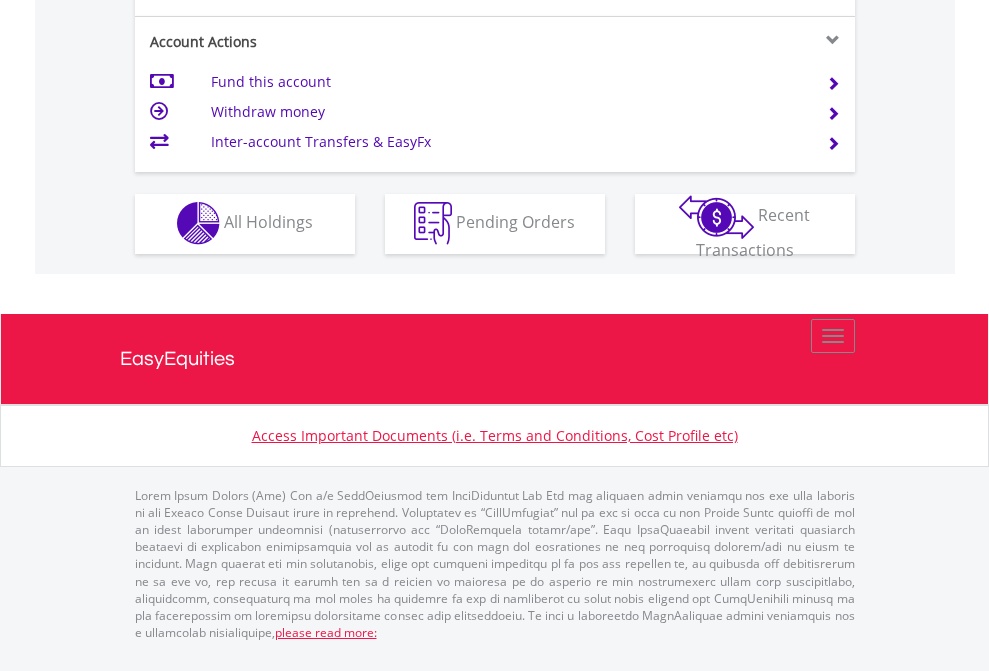 click on "Investment types" at bounding box center [706, -353] 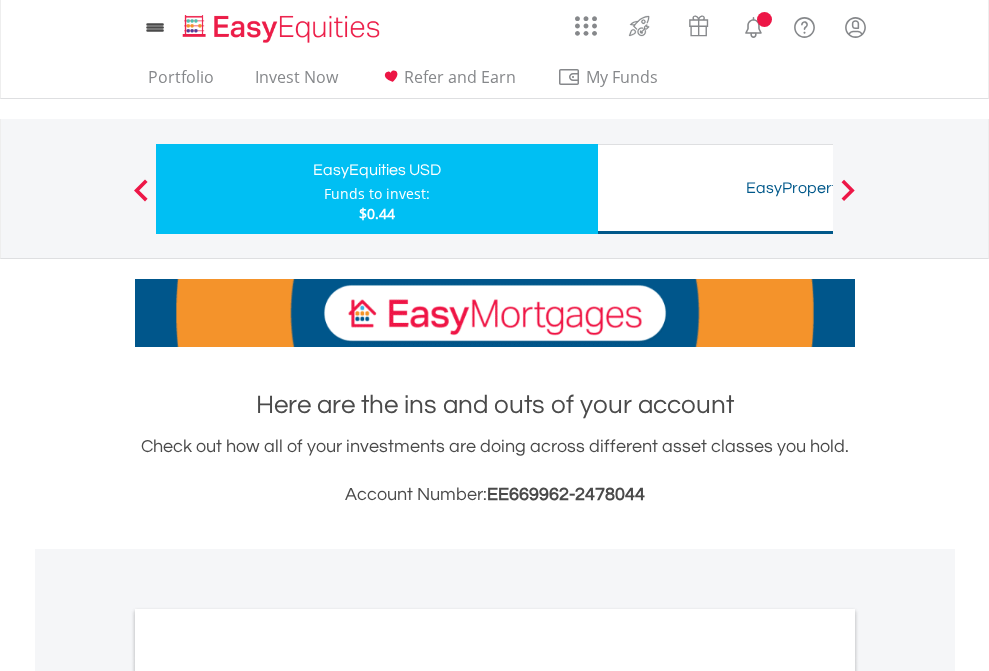scroll, scrollTop: 0, scrollLeft: 0, axis: both 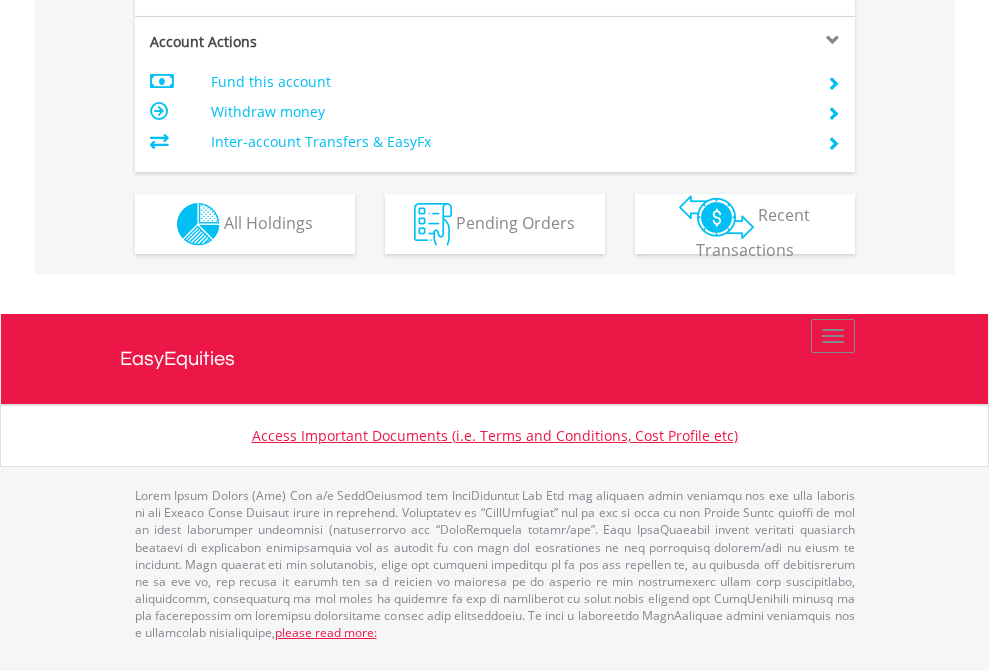 click on "Investment types" at bounding box center (706, -337) 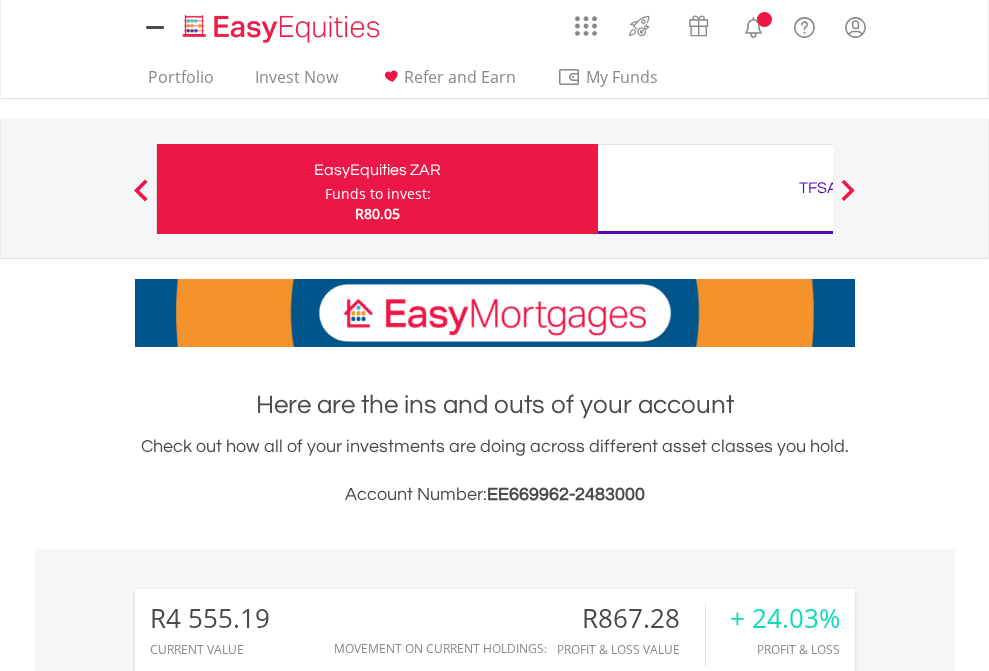 scroll, scrollTop: 0, scrollLeft: 0, axis: both 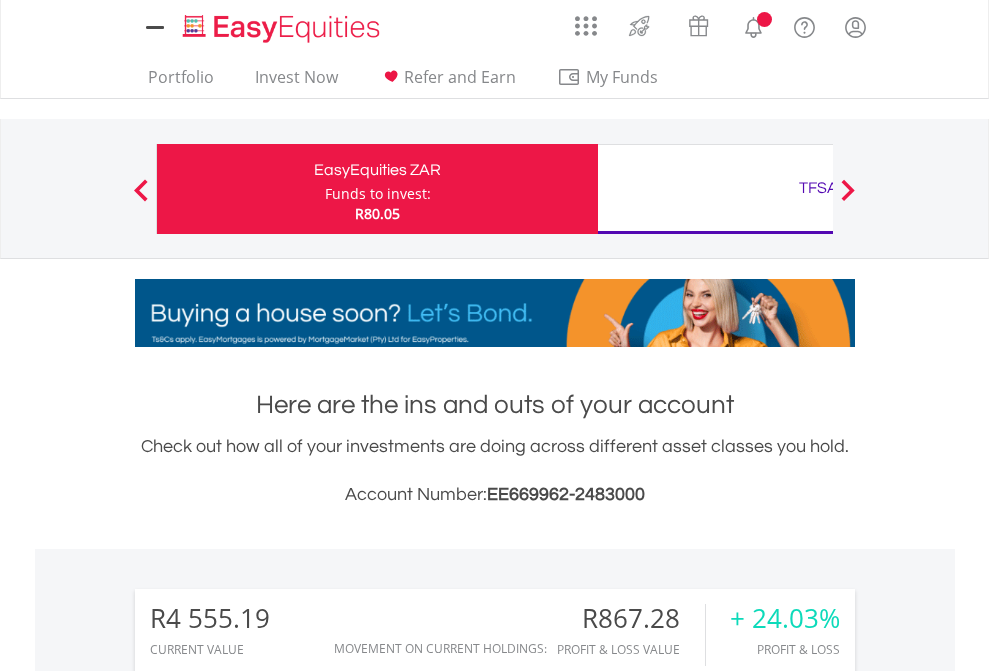 click on "All Holdings" at bounding box center (268, 1506) 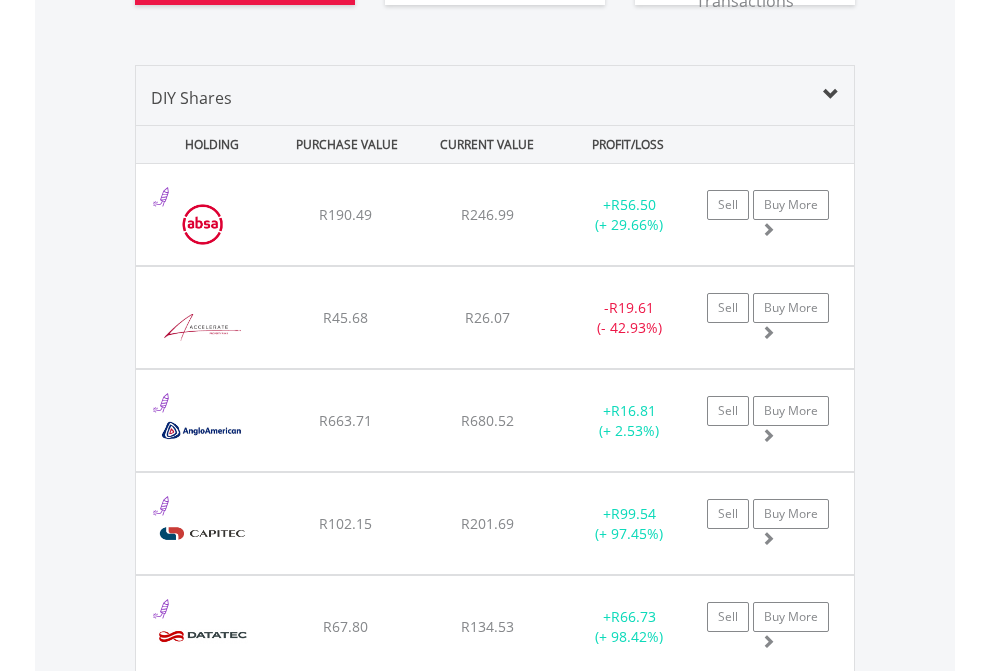 scroll, scrollTop: 2264, scrollLeft: 0, axis: vertical 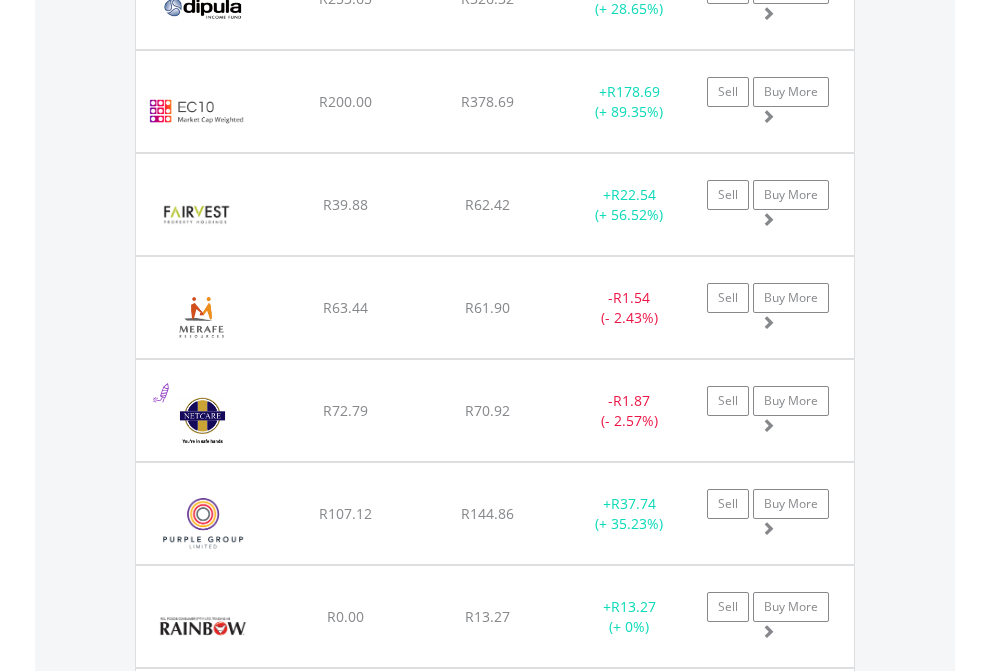 click on "TFSA" at bounding box center (818, -2076) 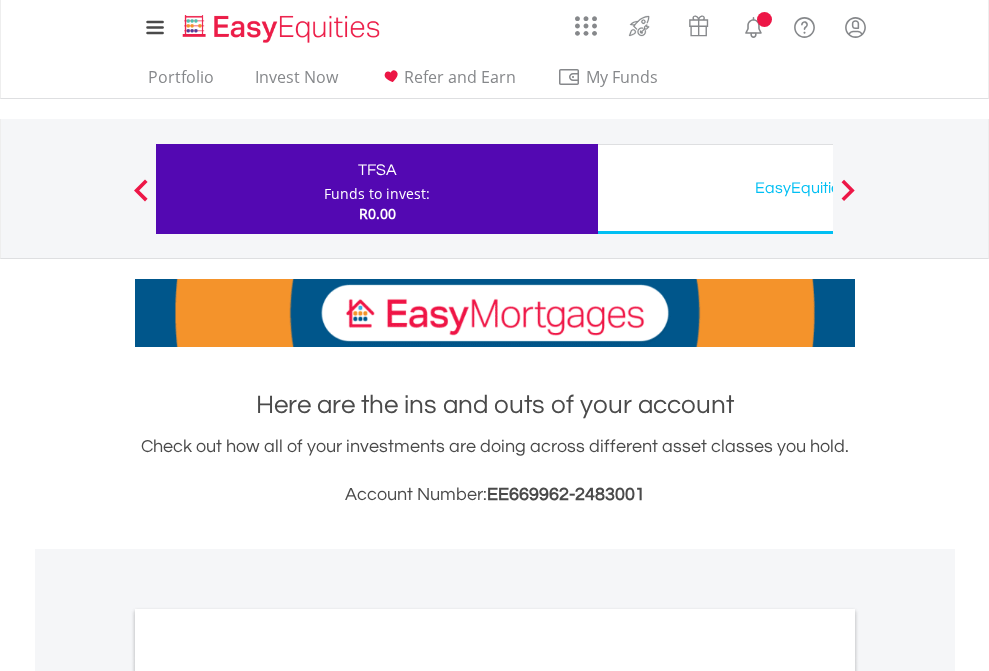 scroll, scrollTop: 0, scrollLeft: 0, axis: both 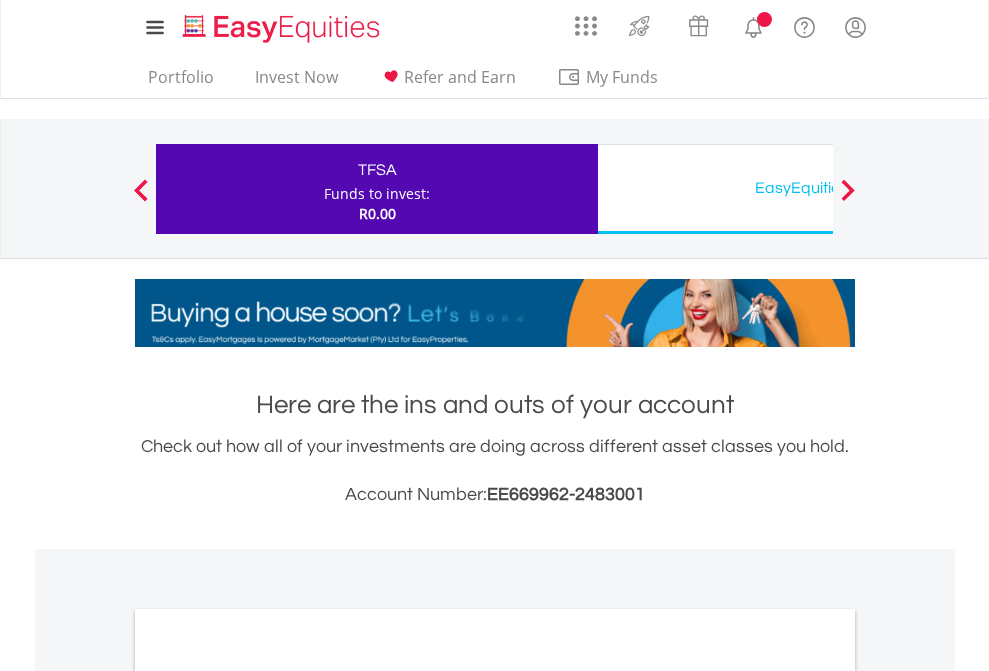 click on "All Holdings" at bounding box center [268, 1096] 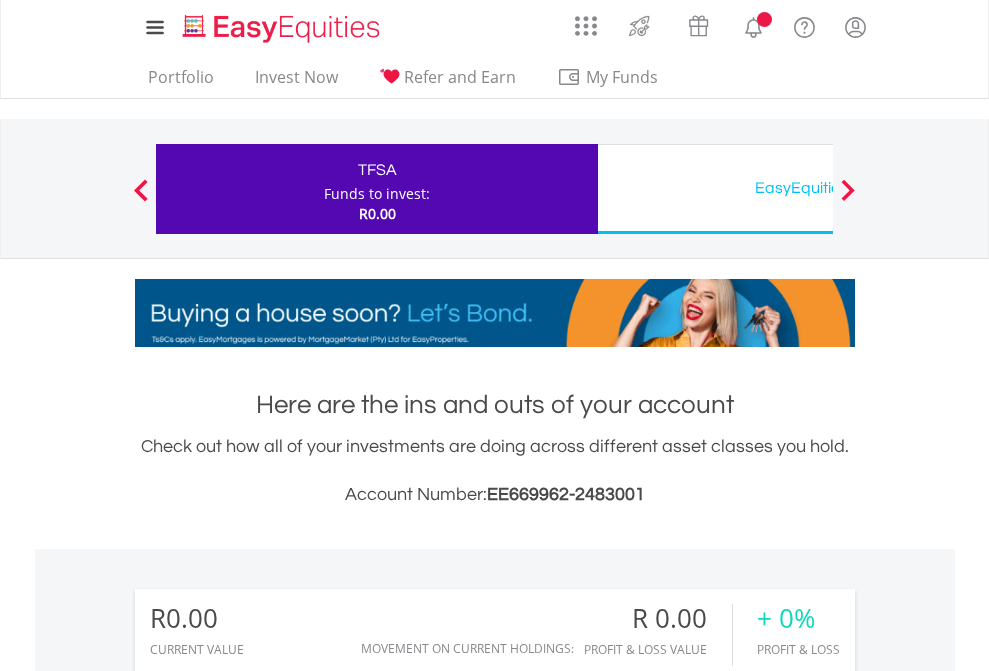 scroll, scrollTop: 1202, scrollLeft: 0, axis: vertical 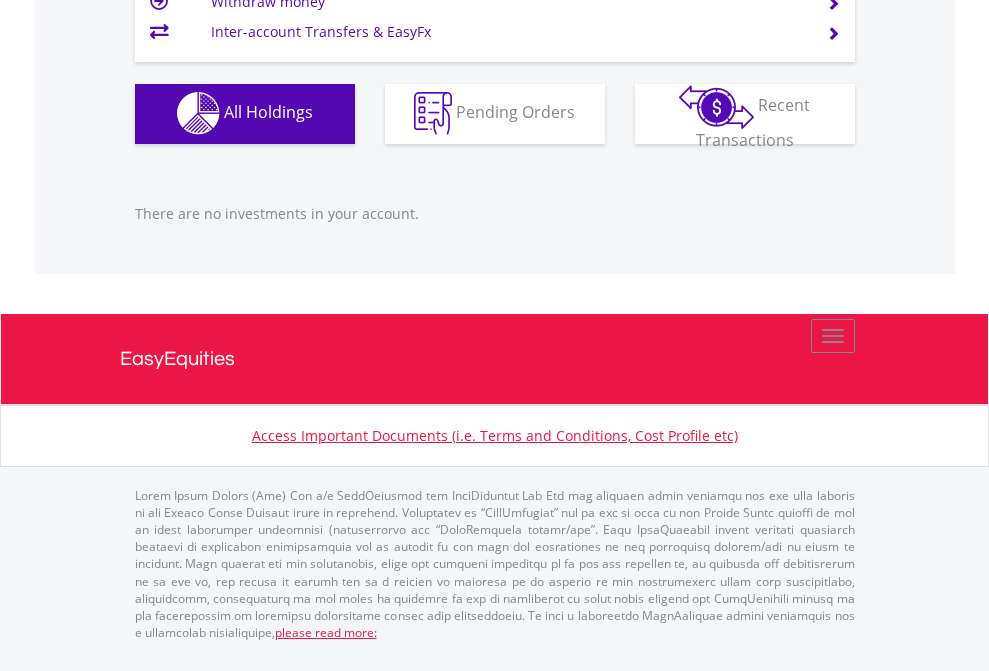 click on "EasyEquities USD" at bounding box center (818, -1142) 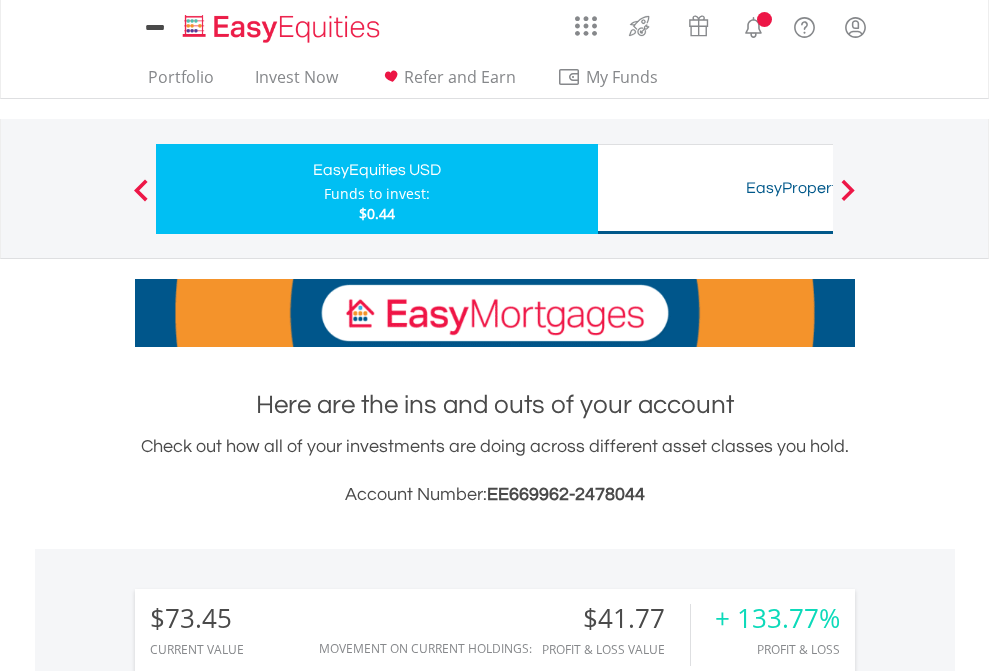 scroll, scrollTop: 0, scrollLeft: 0, axis: both 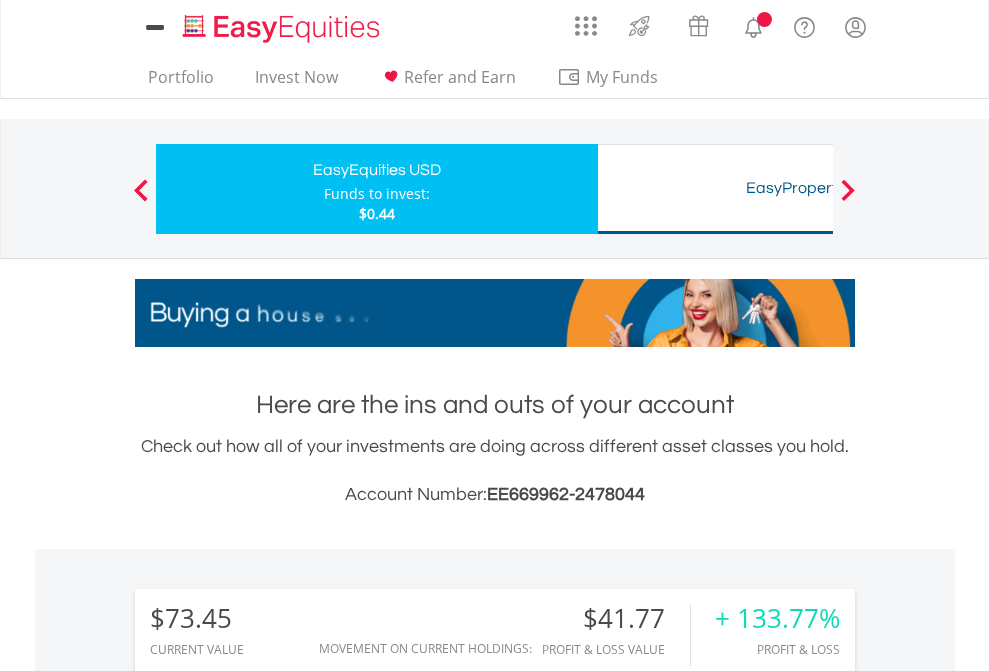 click on "All Holdings" at bounding box center [268, 1466] 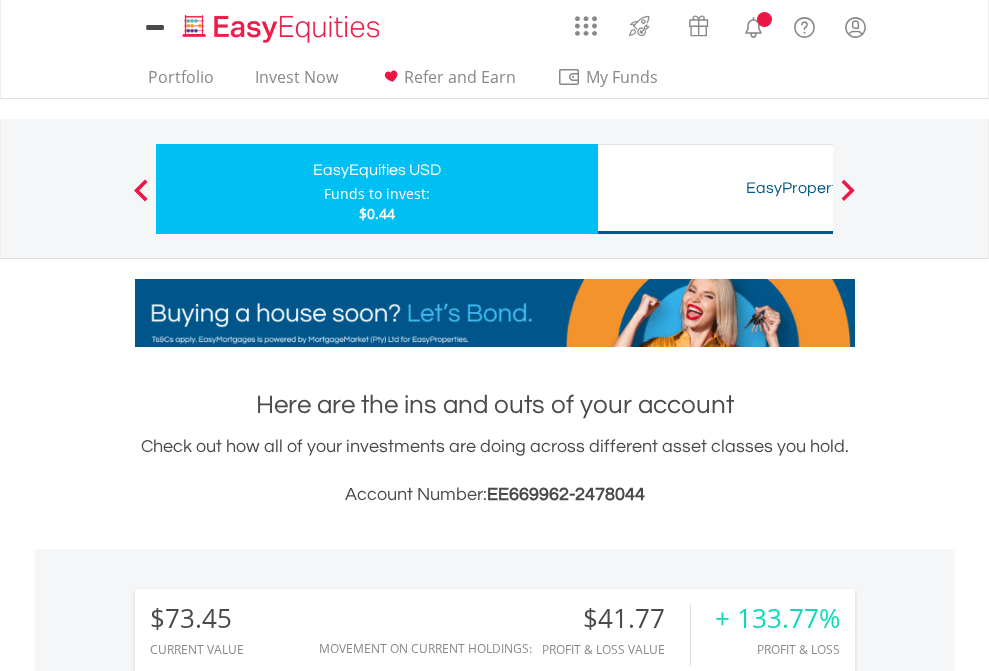 scroll, scrollTop: 999808, scrollLeft: 999687, axis: both 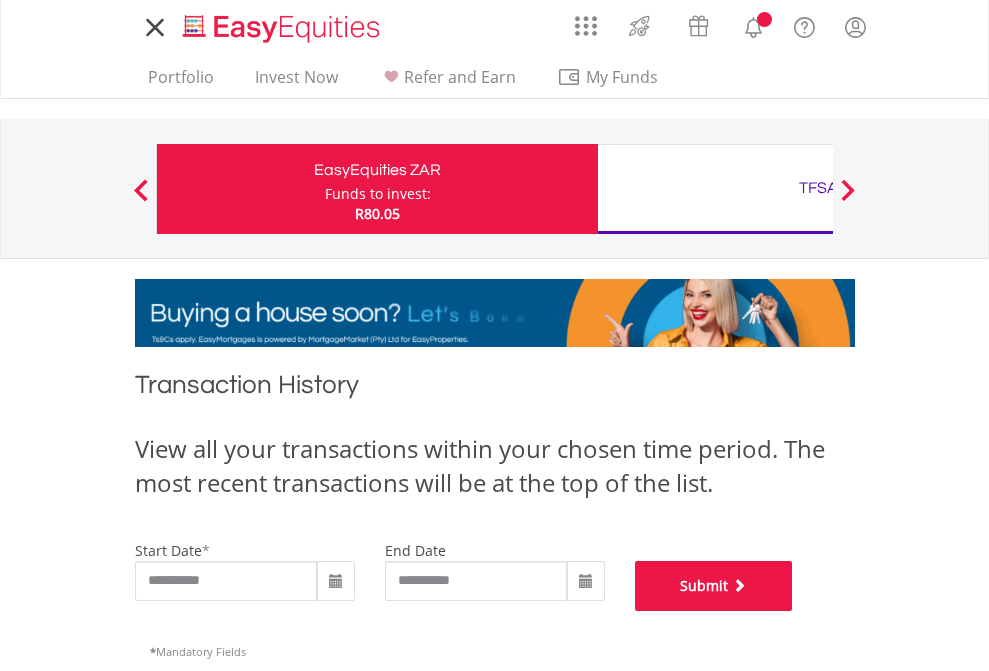 click on "Submit" at bounding box center (714, 586) 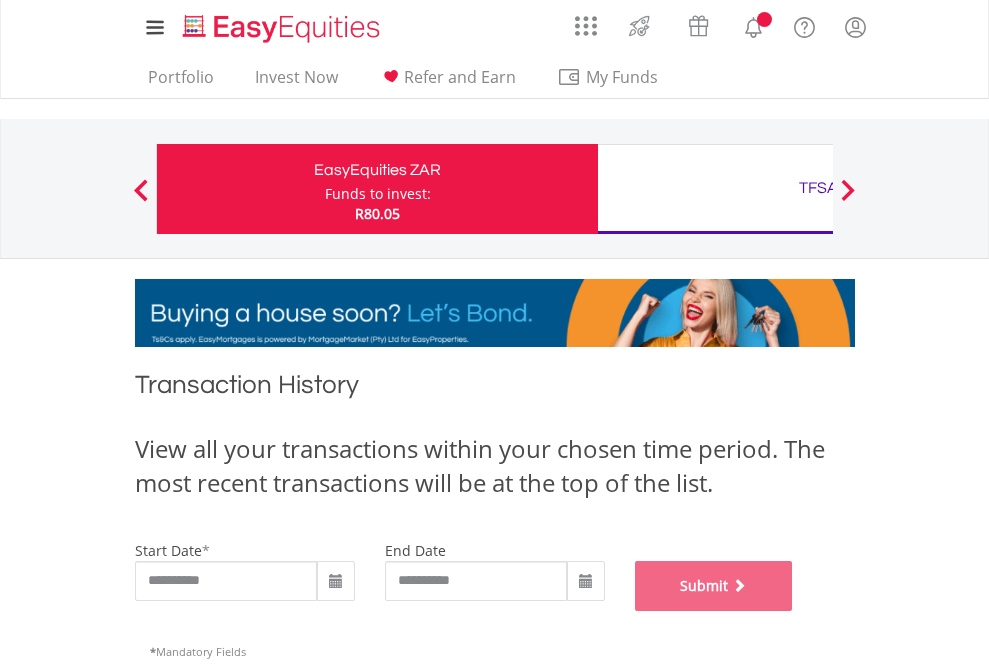 scroll, scrollTop: 811, scrollLeft: 0, axis: vertical 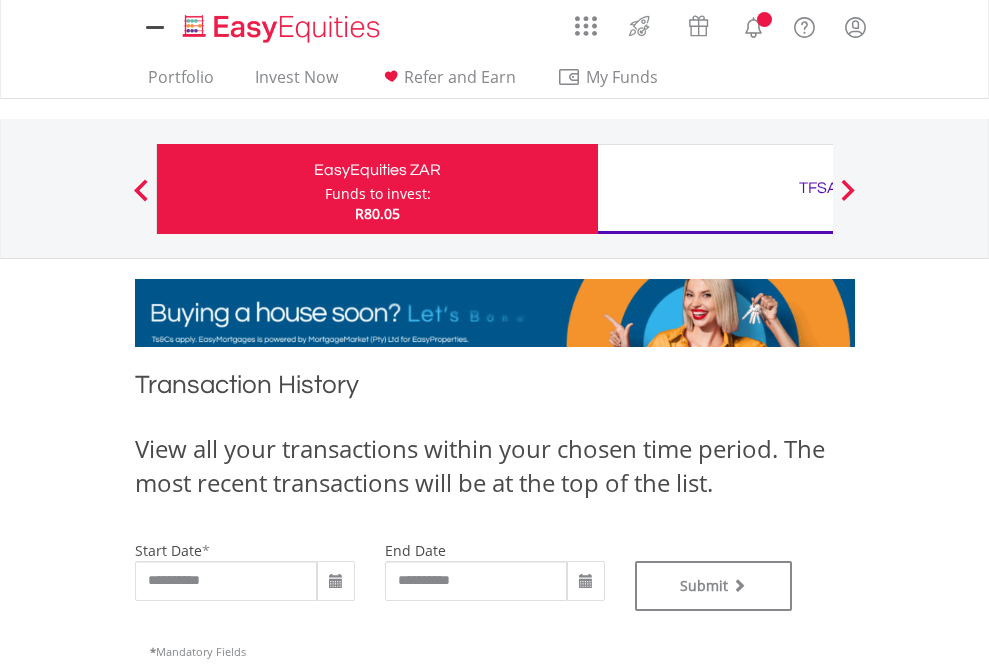 click on "TFSA" at bounding box center [818, 188] 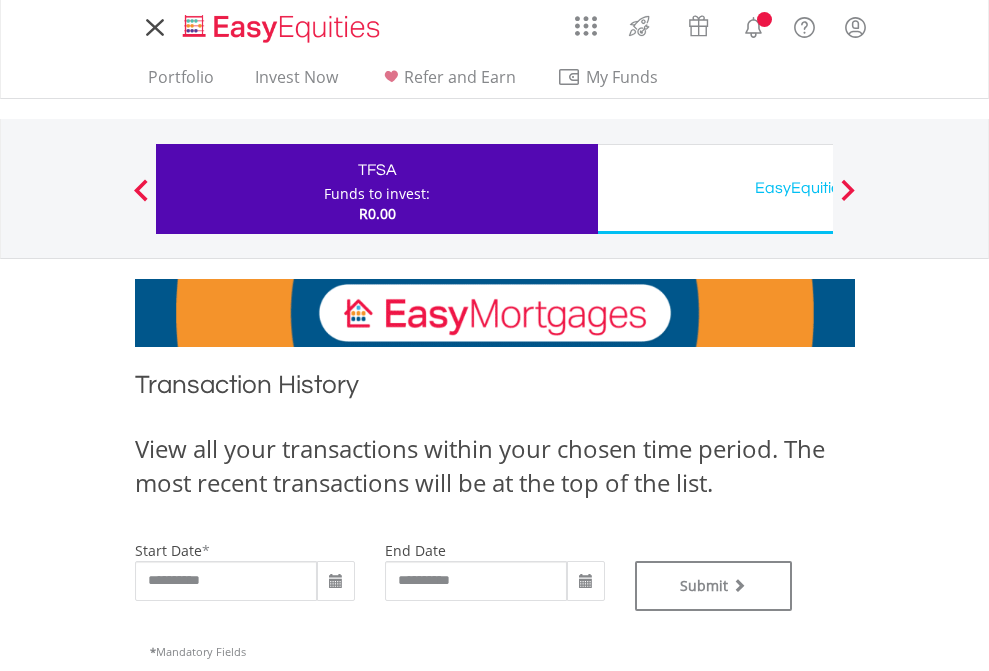 scroll, scrollTop: 0, scrollLeft: 0, axis: both 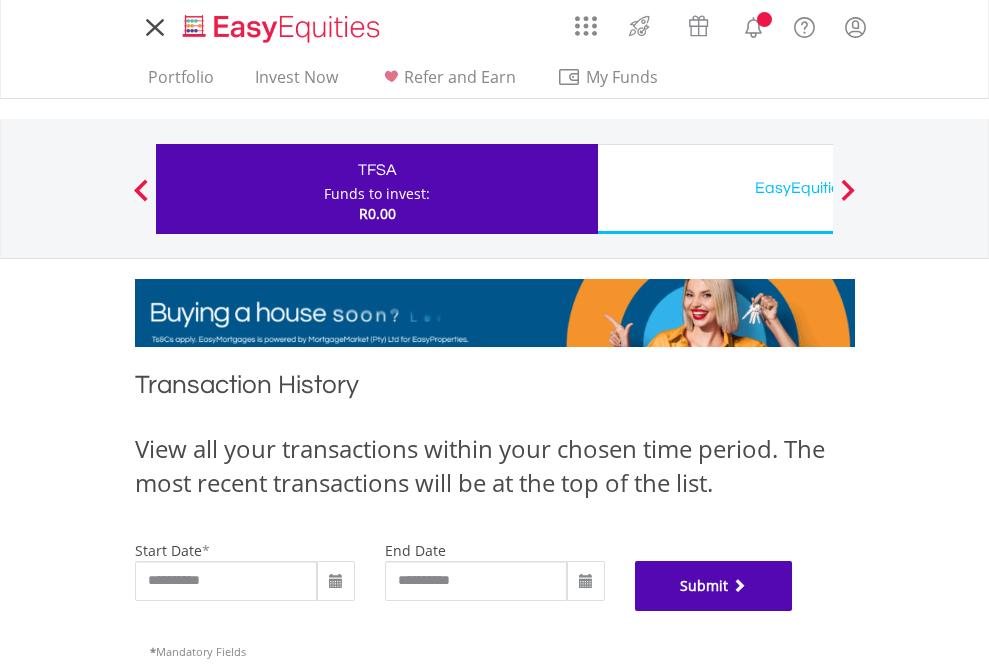 click on "Submit" at bounding box center (714, 586) 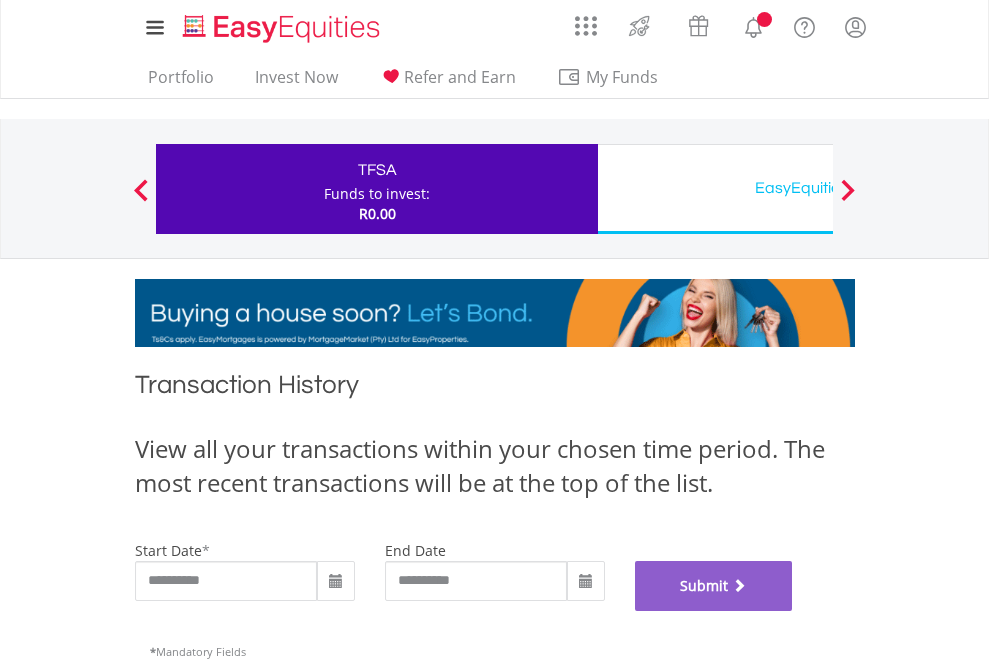 scroll, scrollTop: 811, scrollLeft: 0, axis: vertical 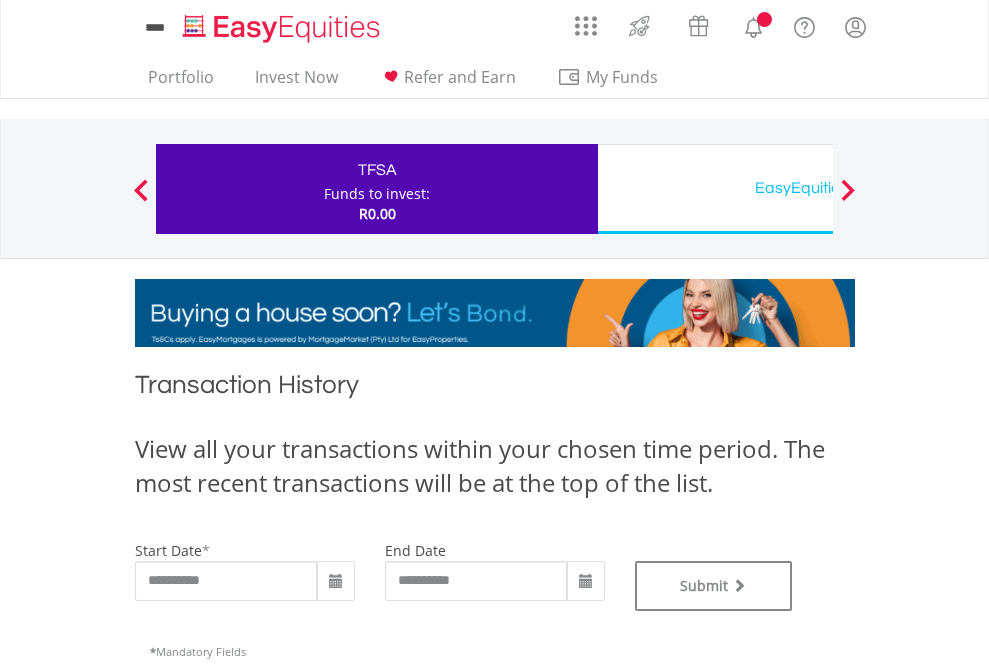 click on "EasyEquities USD" at bounding box center [818, 188] 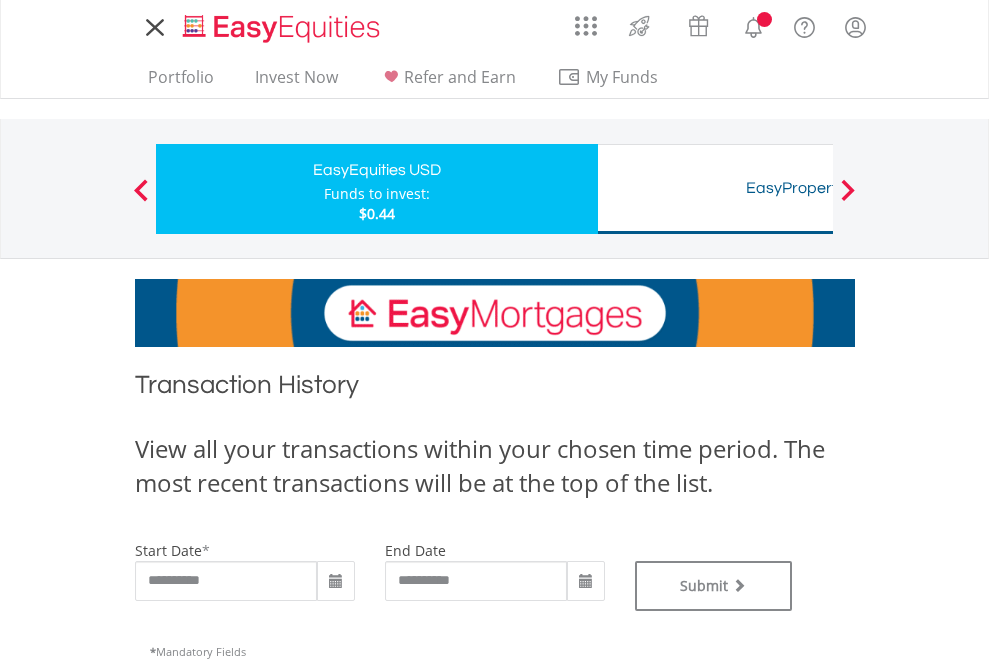 scroll, scrollTop: 0, scrollLeft: 0, axis: both 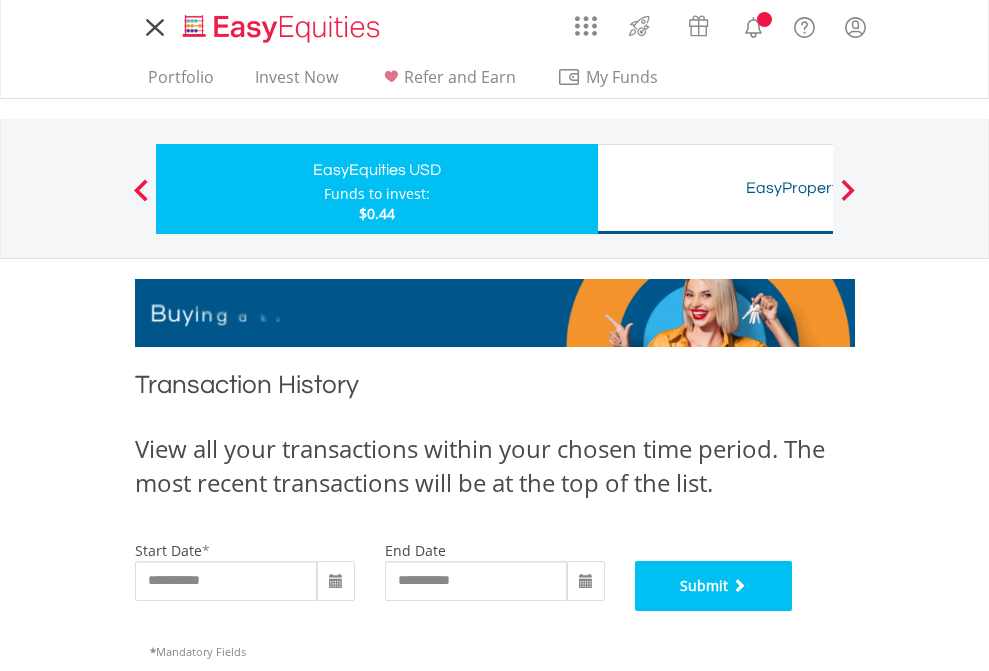 click on "Submit" at bounding box center (714, 586) 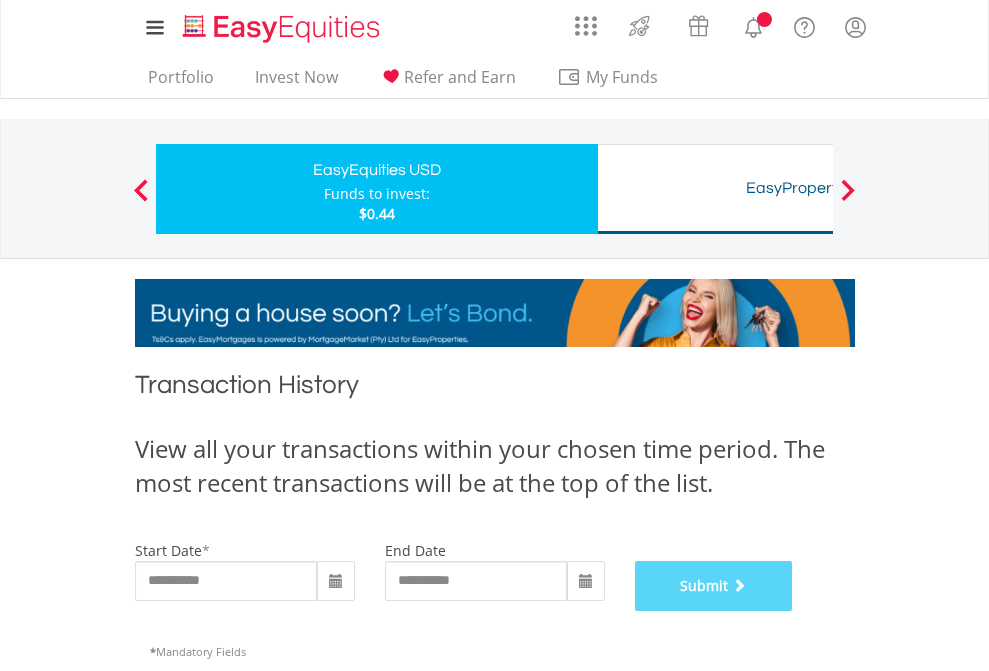 scroll, scrollTop: 811, scrollLeft: 0, axis: vertical 